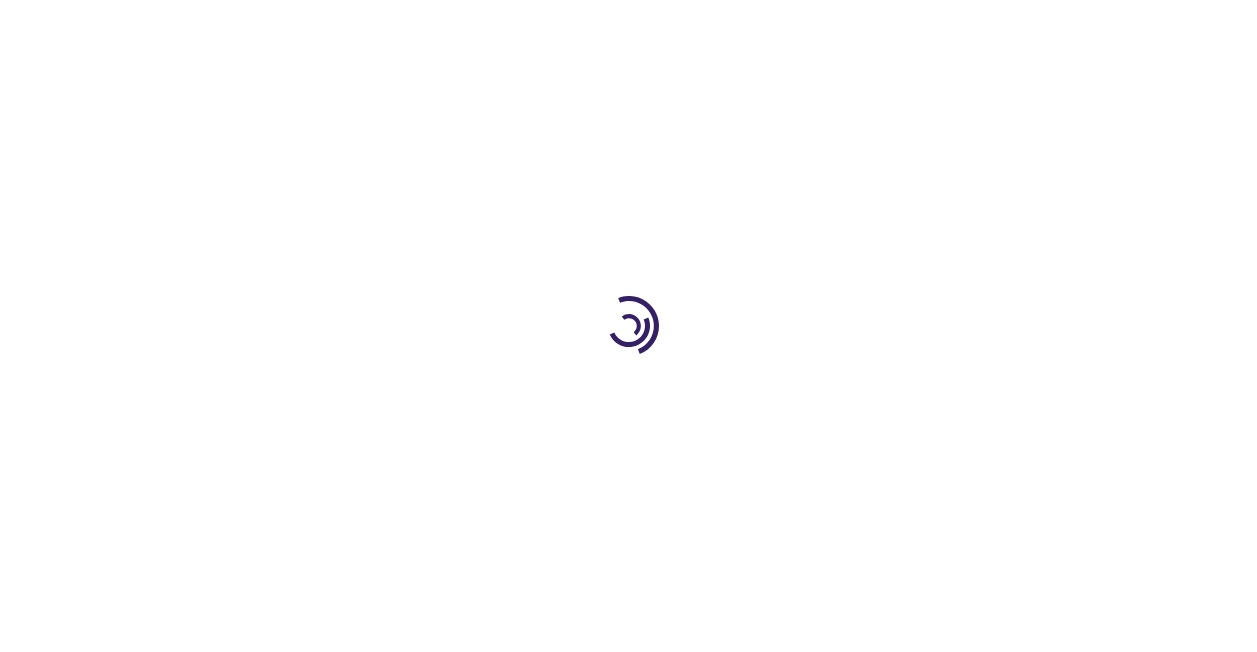 scroll, scrollTop: 0, scrollLeft: 0, axis: both 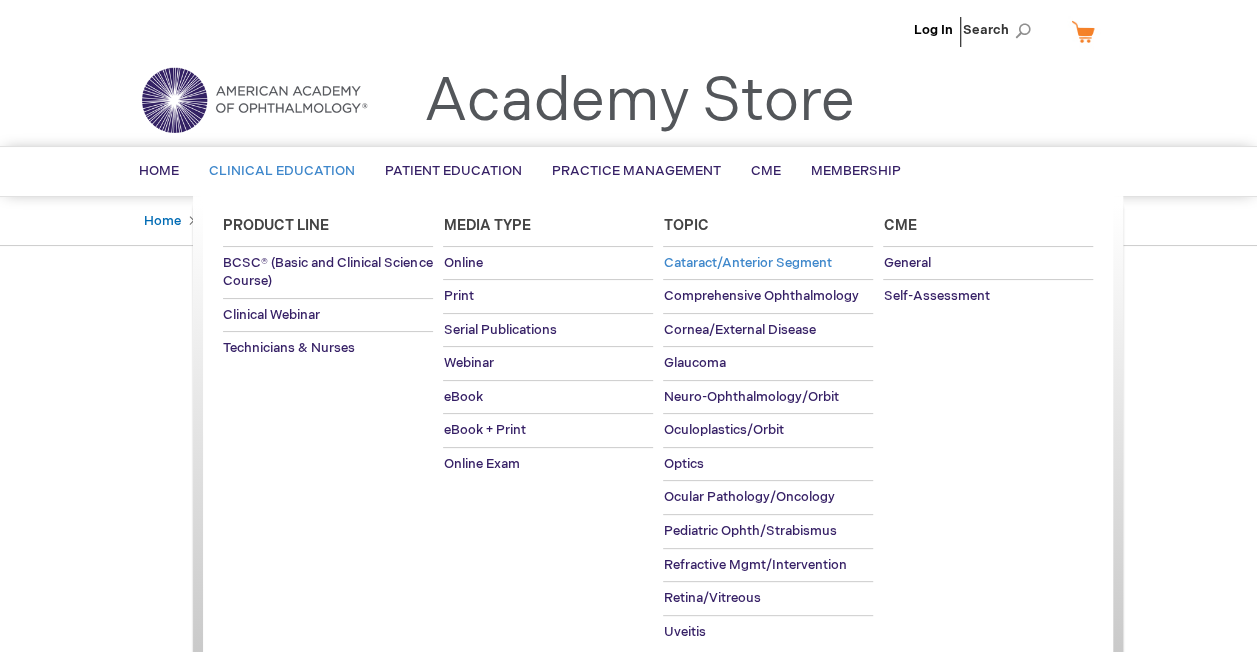 click on "Cataract/Anterior Segment" at bounding box center [747, 263] 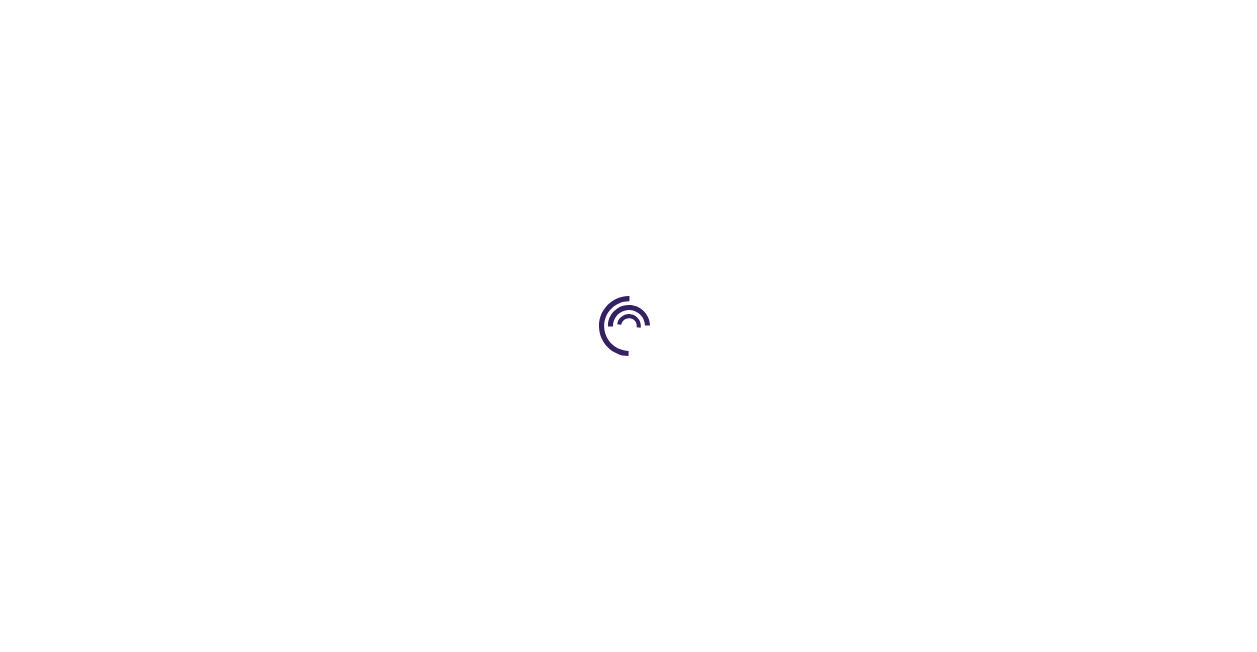 scroll, scrollTop: 0, scrollLeft: 0, axis: both 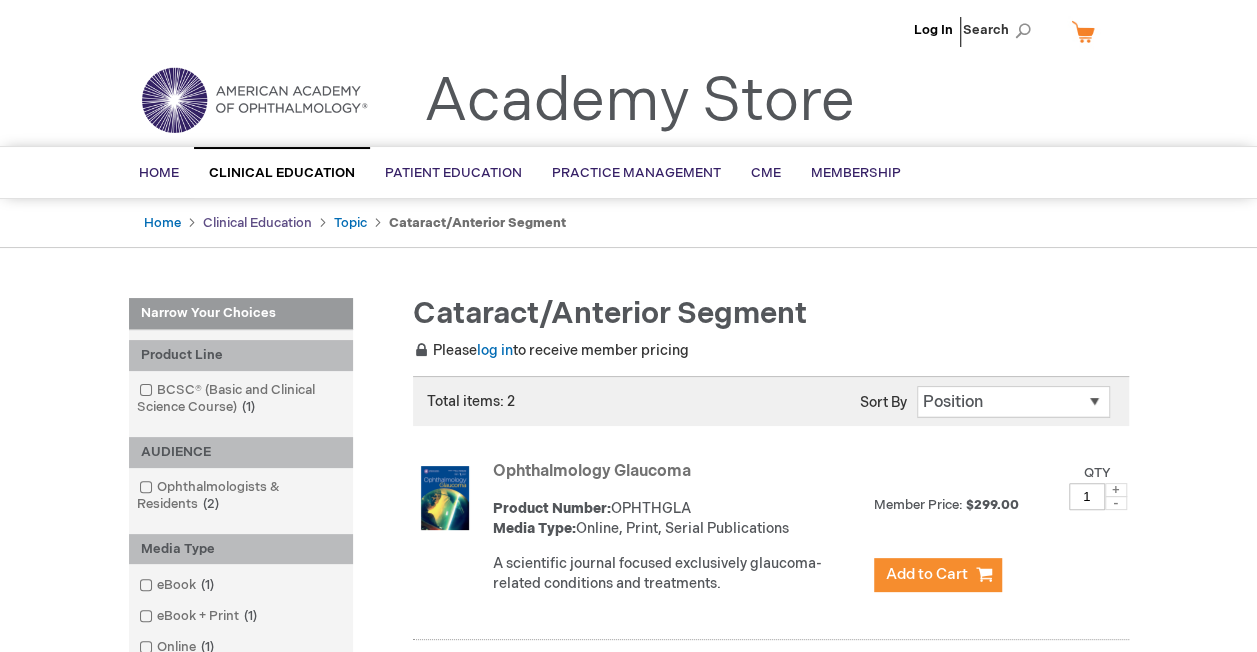 click on "Clinical Education" at bounding box center [257, 223] 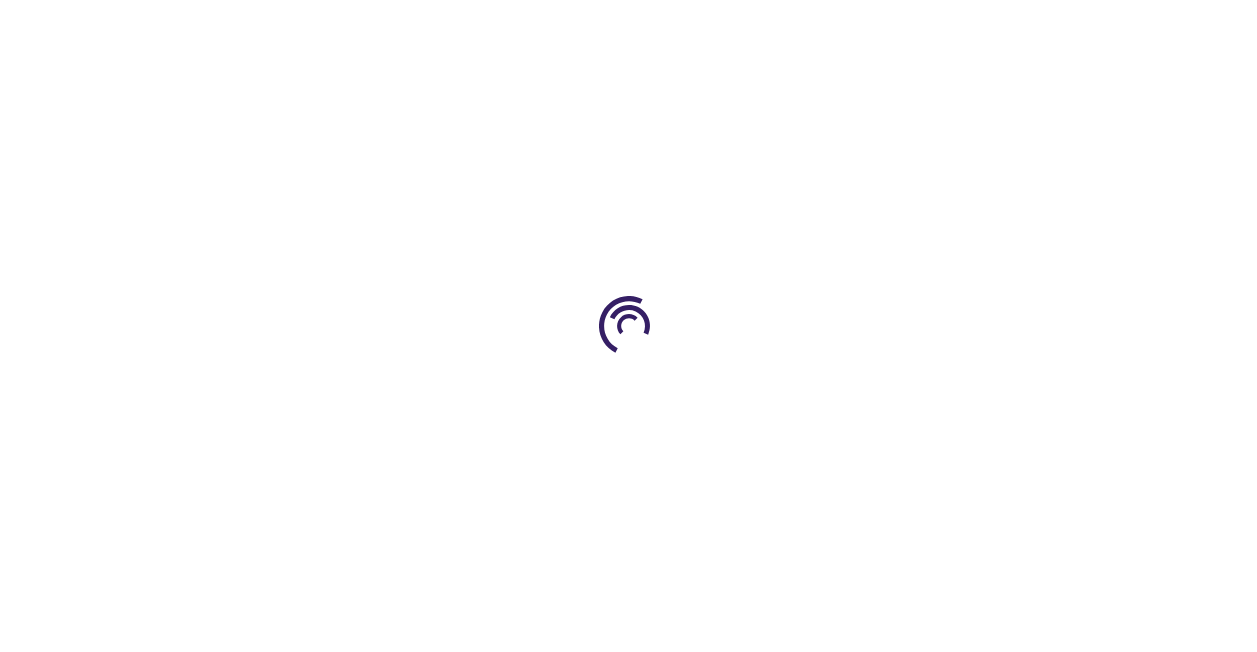 scroll, scrollTop: 0, scrollLeft: 0, axis: both 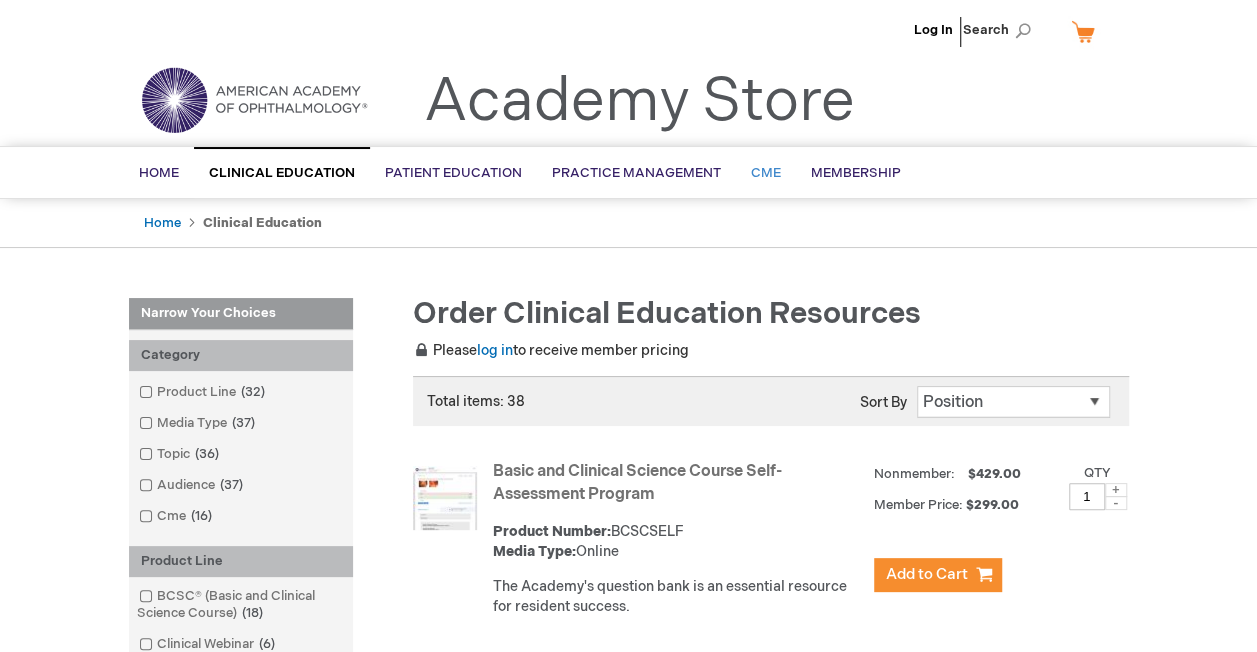 click on "CME" at bounding box center (766, 173) 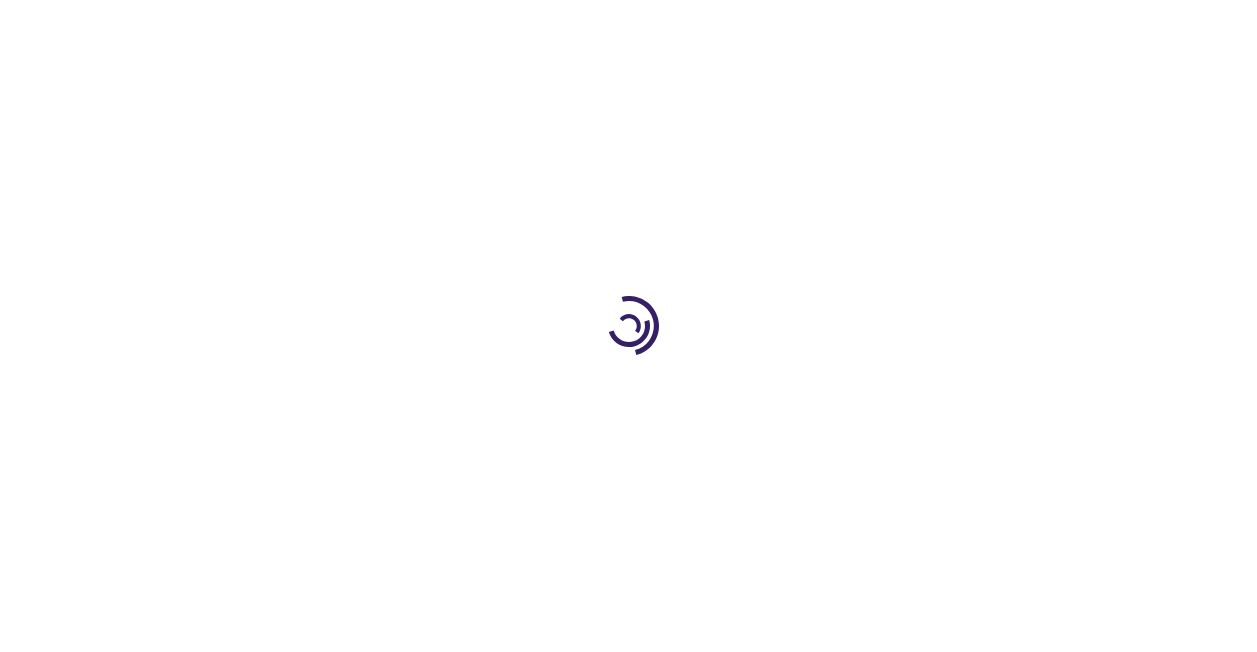 scroll, scrollTop: 0, scrollLeft: 0, axis: both 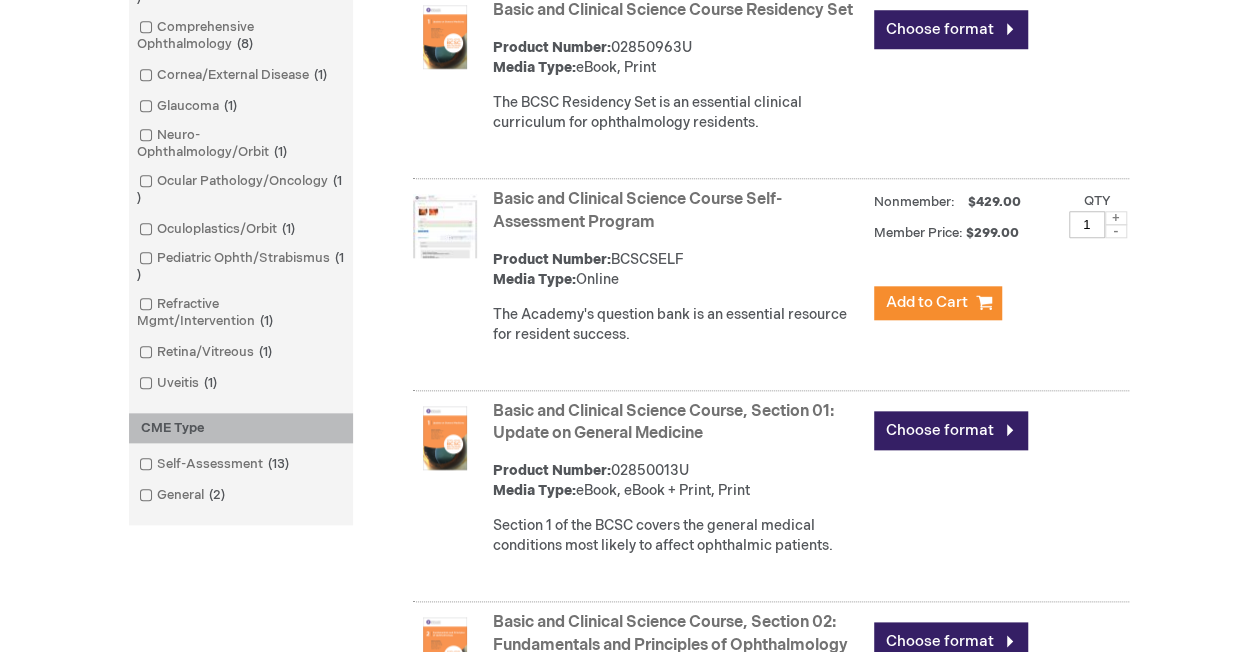 click on "Log In
Search
My Cart
CLOSE RECENTLY ADDED ITEM(S)
Close
There are no items in your cart. Please select a category or enter a keyword in the search field to begin shopping.
Toggle Nav
Academy Store
Menu
Search
Search
×" at bounding box center [628, 1525] 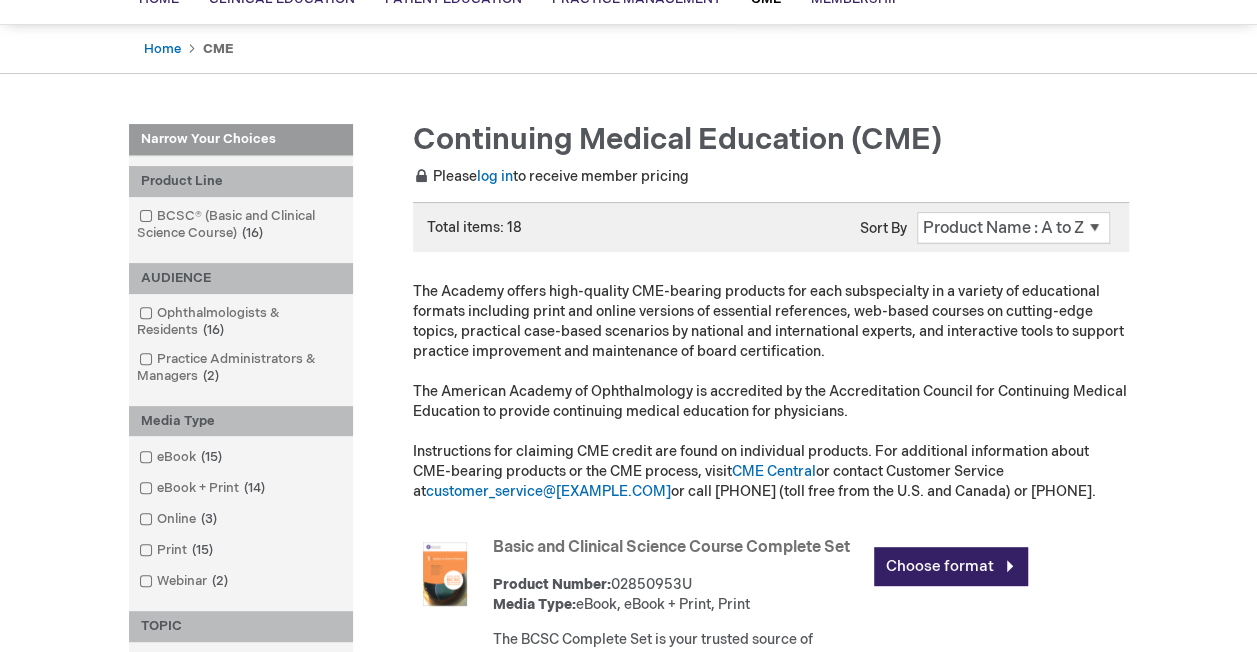 scroll, scrollTop: 0, scrollLeft: 0, axis: both 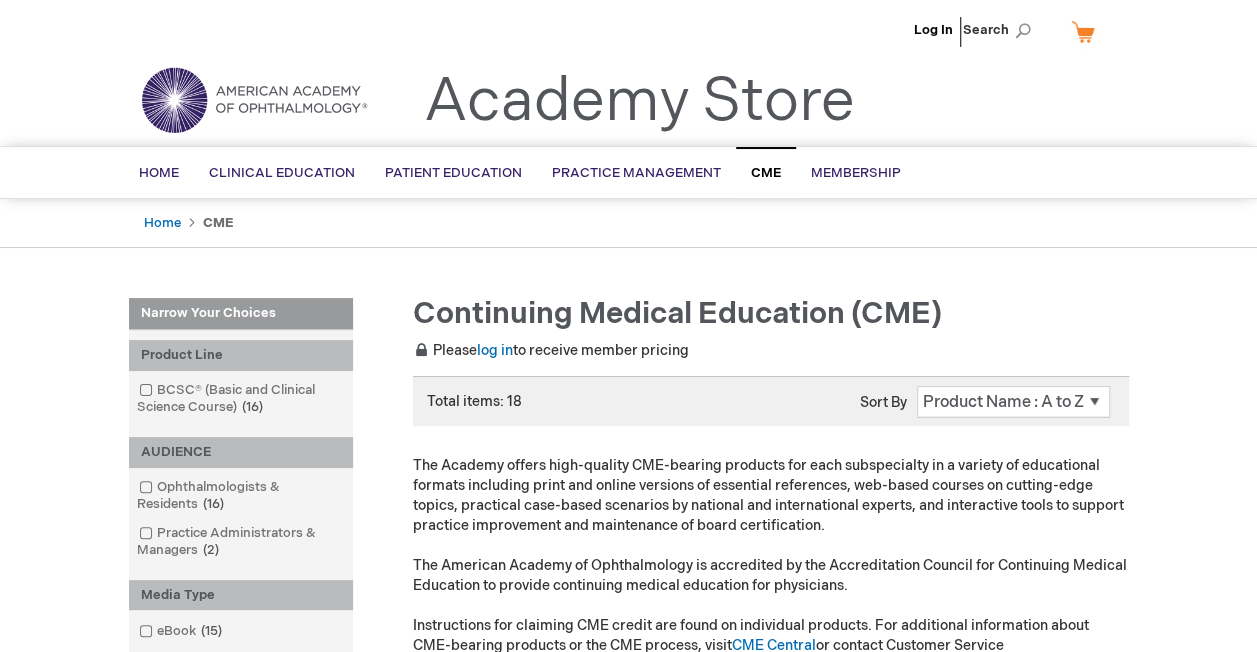 click on "Log In
Search
My Cart
CLOSE RECENTLY ADDED ITEM(S)
Close
There are no items in your cart. Please select a category or enter a keyword in the search field to begin shopping.
Toggle Nav
Academy Store
Menu
Search
Search
×" at bounding box center (628, 2425) 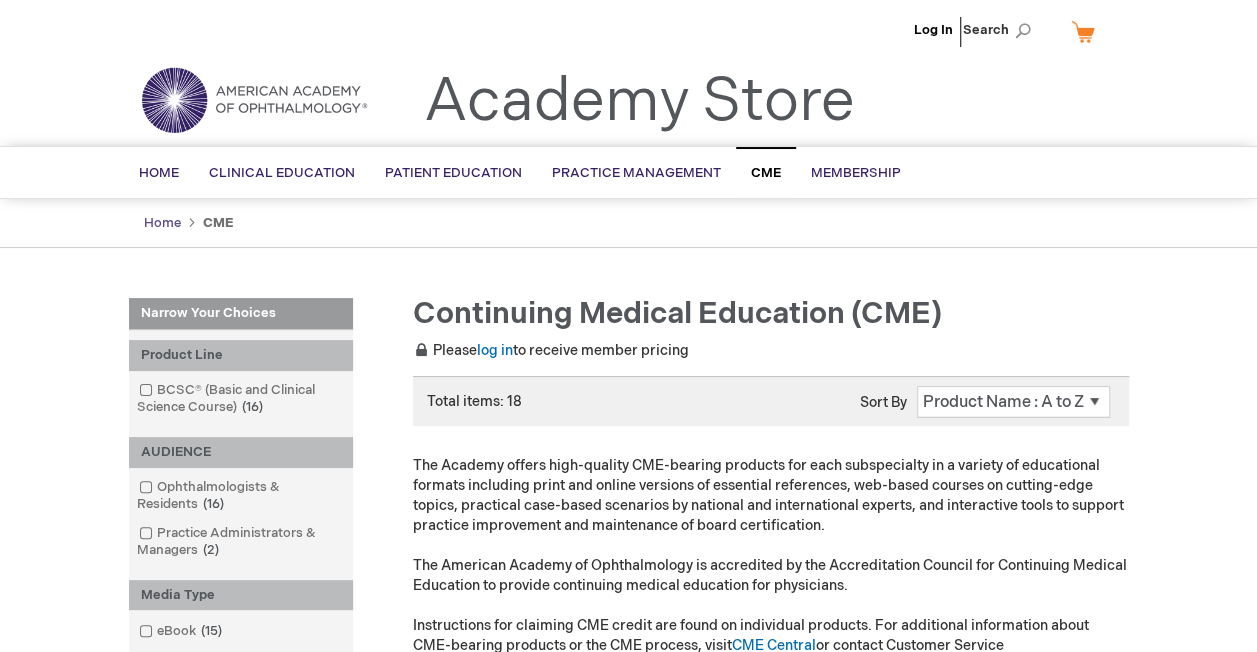 click on "Home" at bounding box center [162, 223] 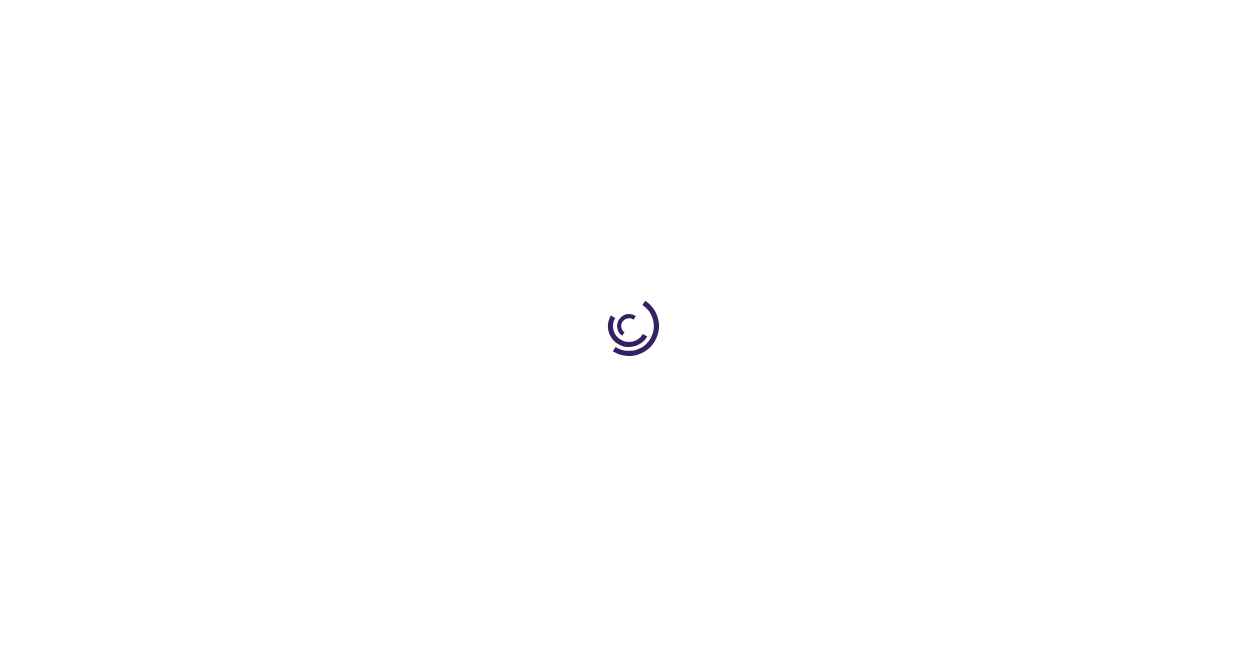 scroll, scrollTop: 0, scrollLeft: 0, axis: both 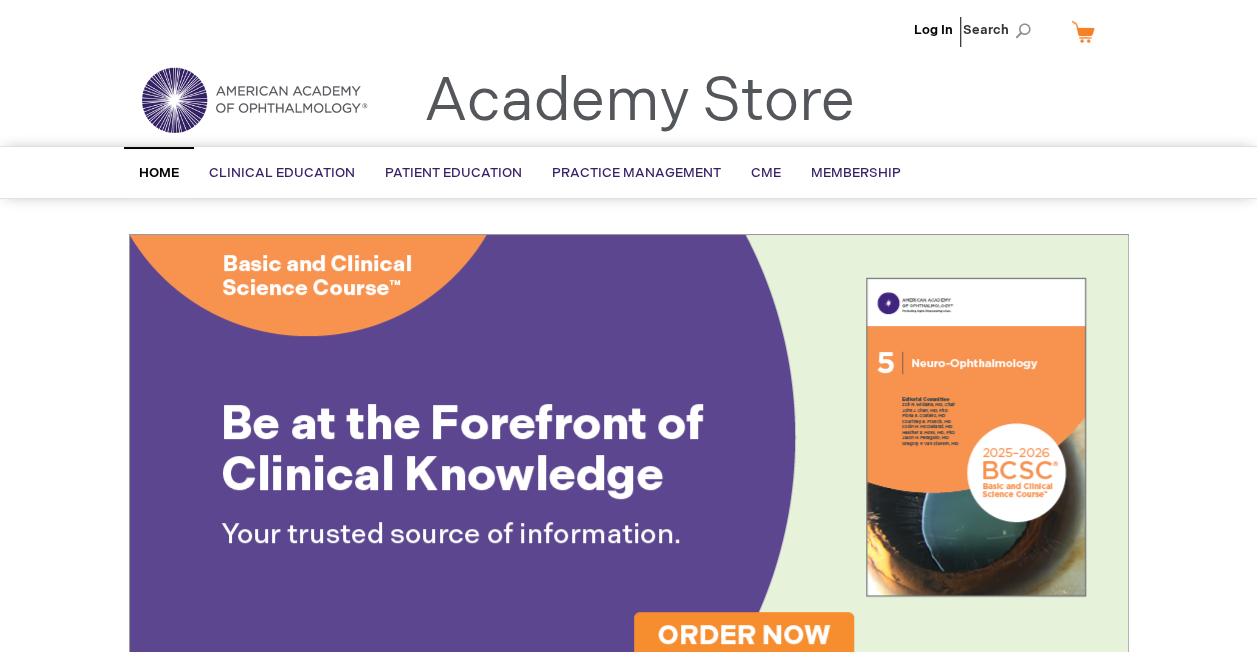 click on "Home" at bounding box center [159, 172] 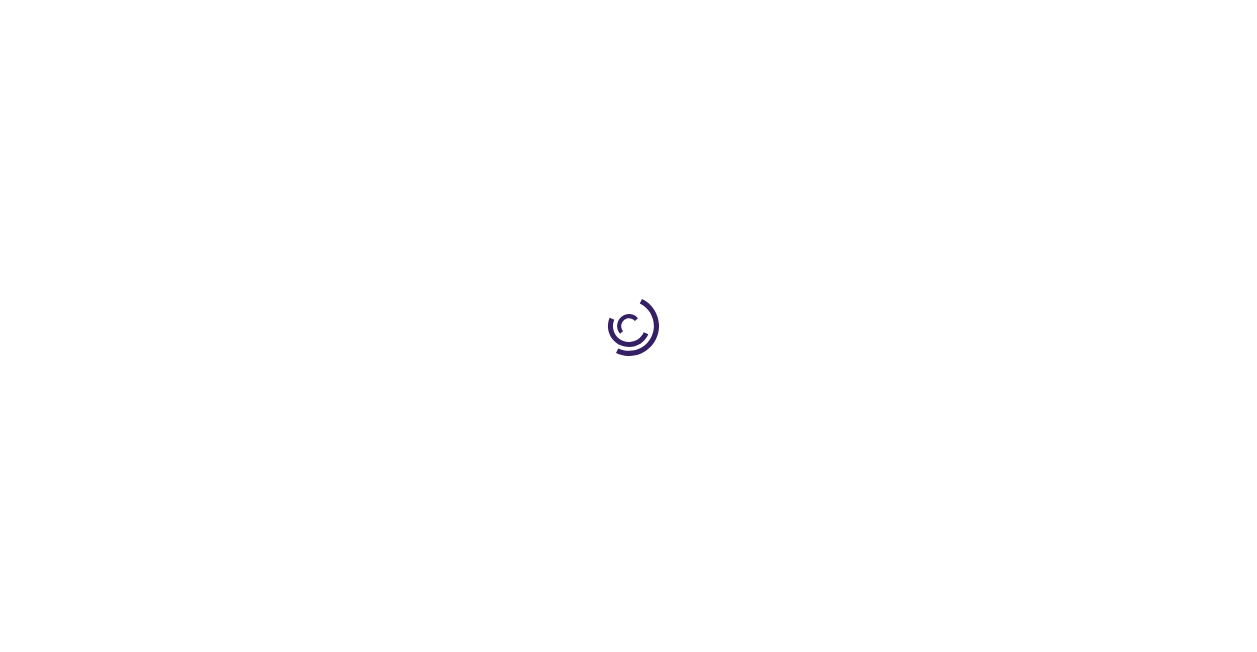scroll, scrollTop: 0, scrollLeft: 0, axis: both 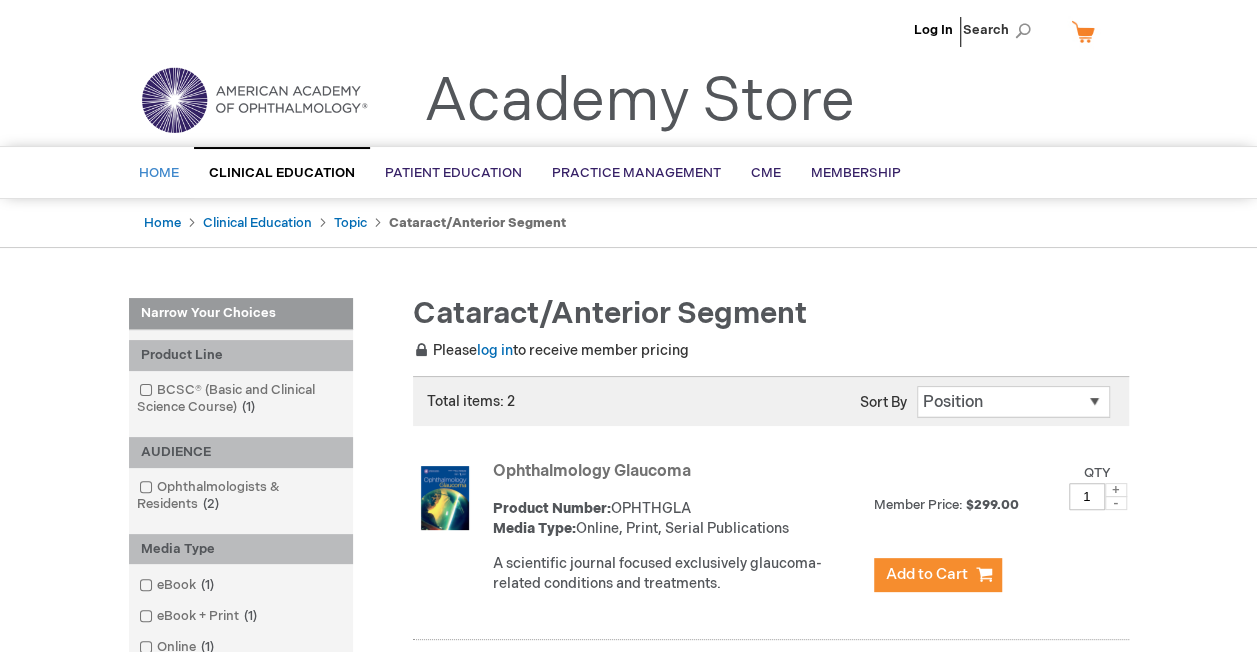 click on "Home" at bounding box center (159, 173) 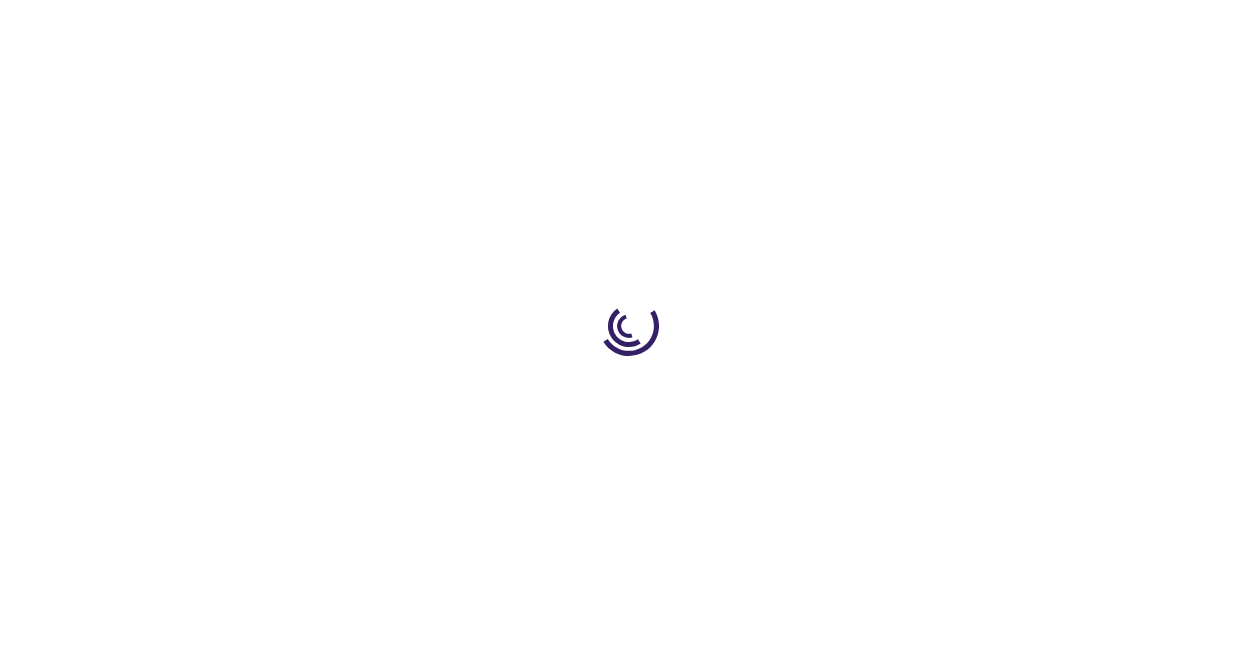 scroll, scrollTop: 0, scrollLeft: 0, axis: both 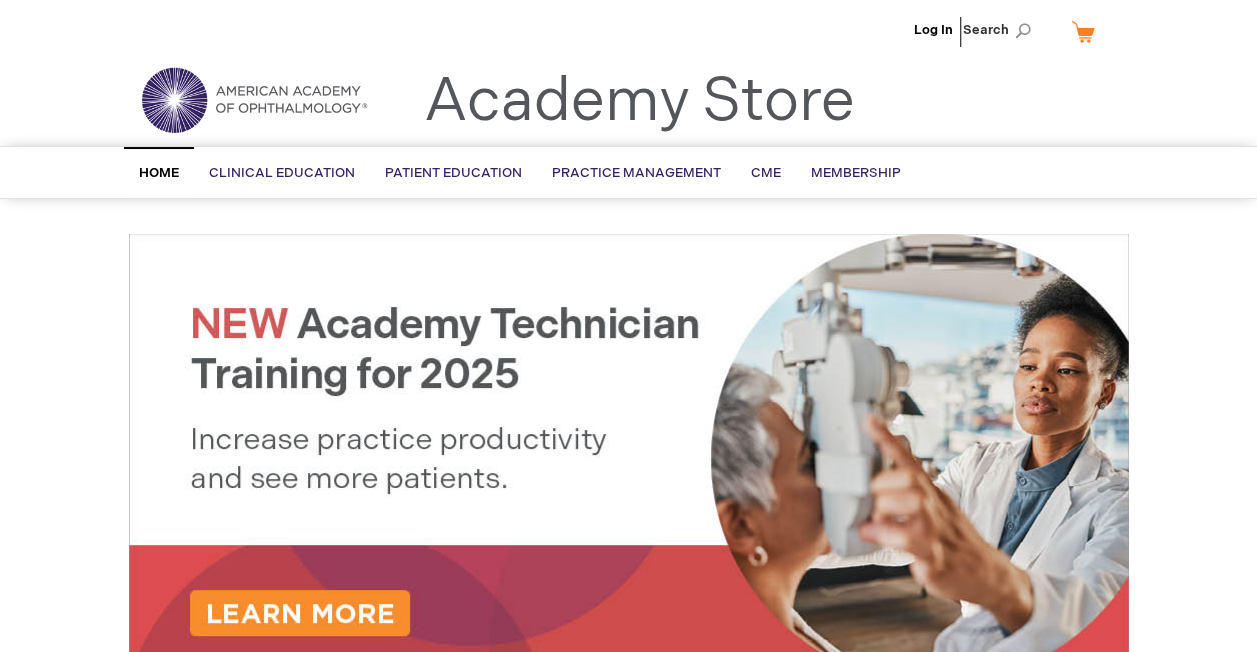 click at bounding box center [254, 100] 